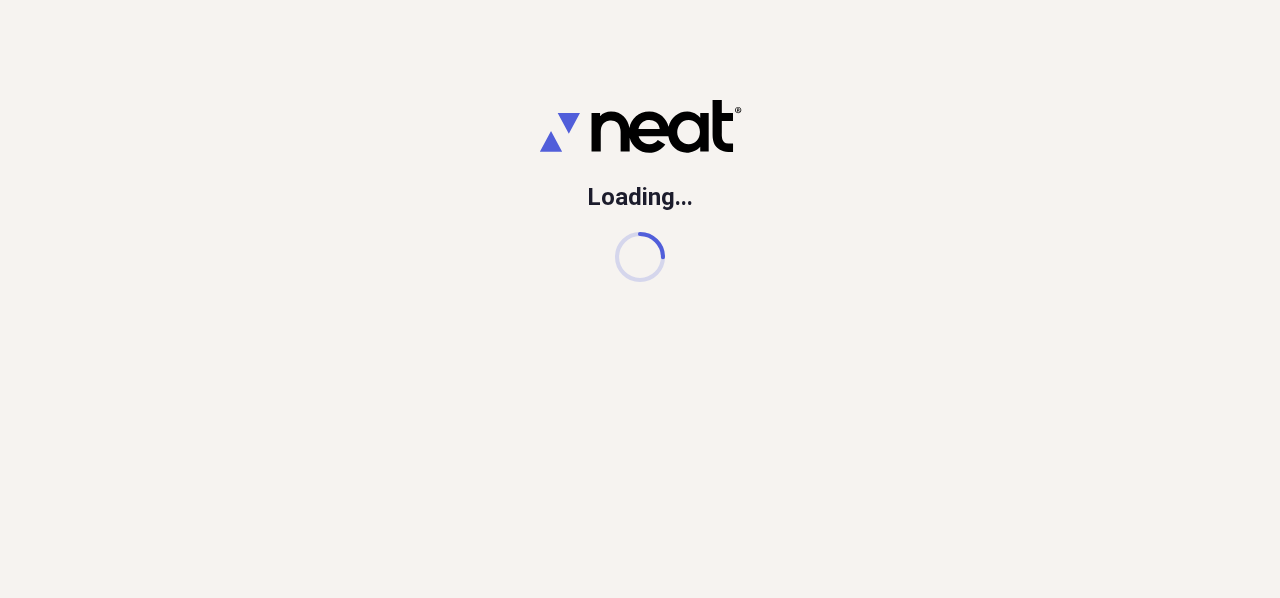 scroll, scrollTop: 0, scrollLeft: 0, axis: both 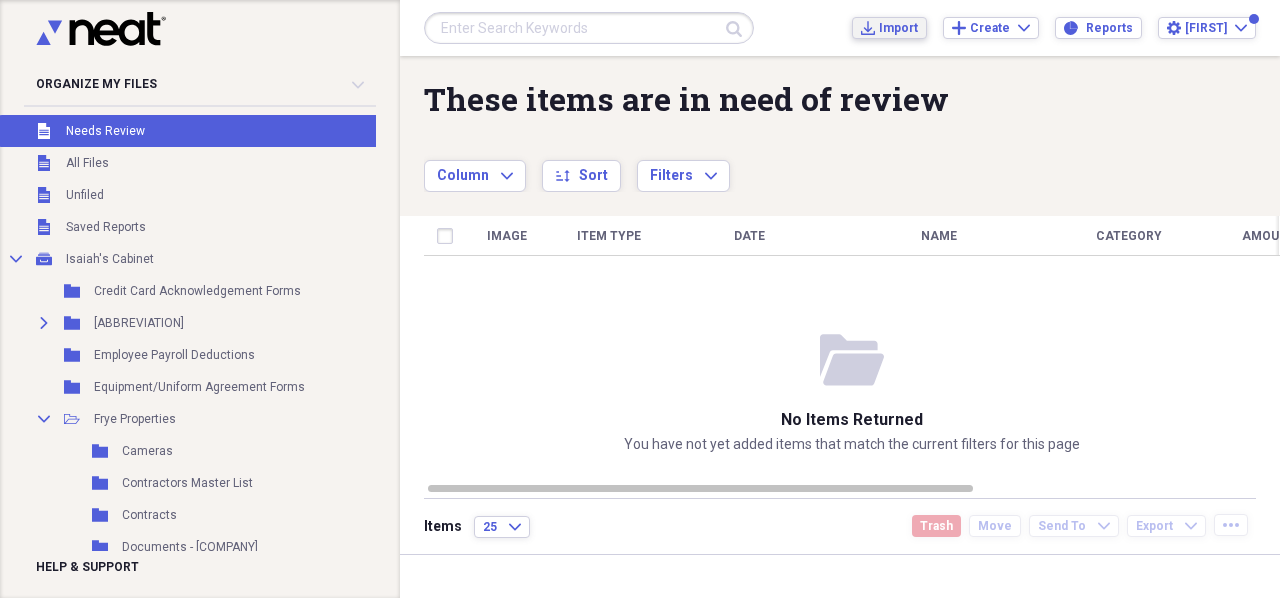click on "Import" at bounding box center (898, 28) 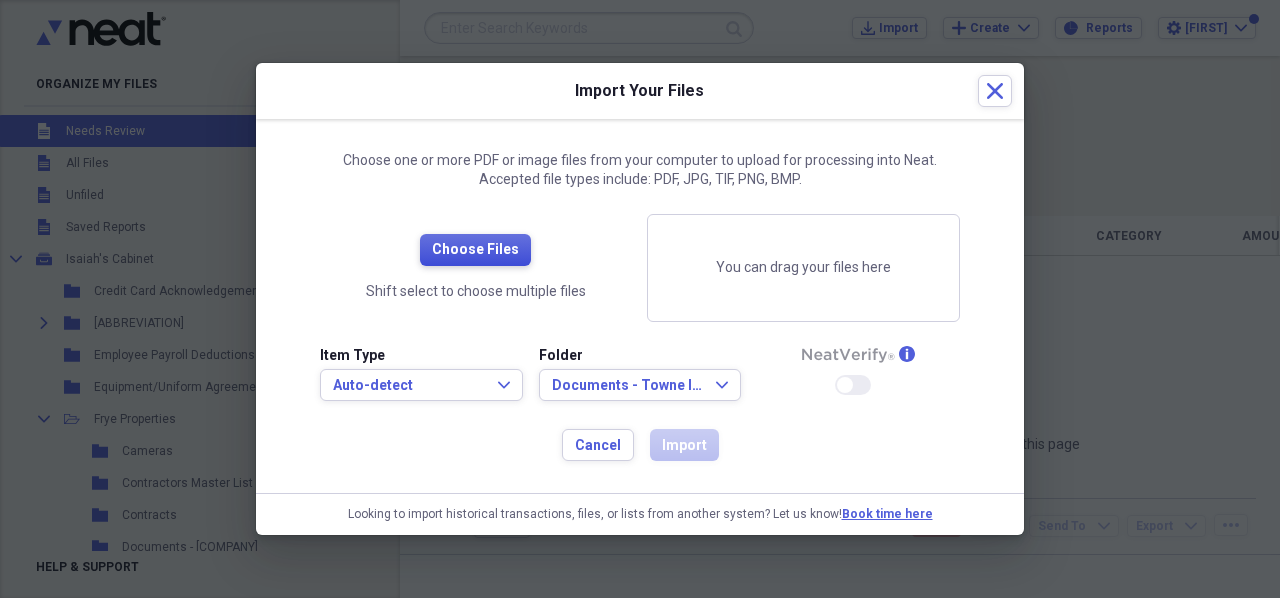 click on "Choose Files" at bounding box center [475, 250] 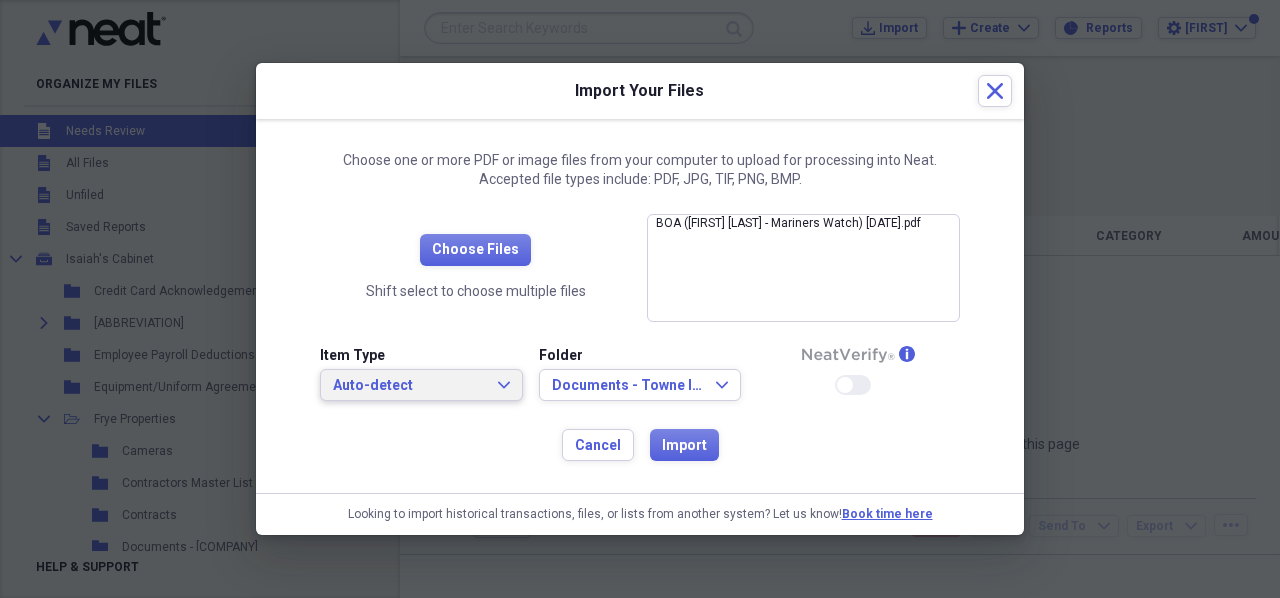 click on "Auto-detect" at bounding box center [409, 386] 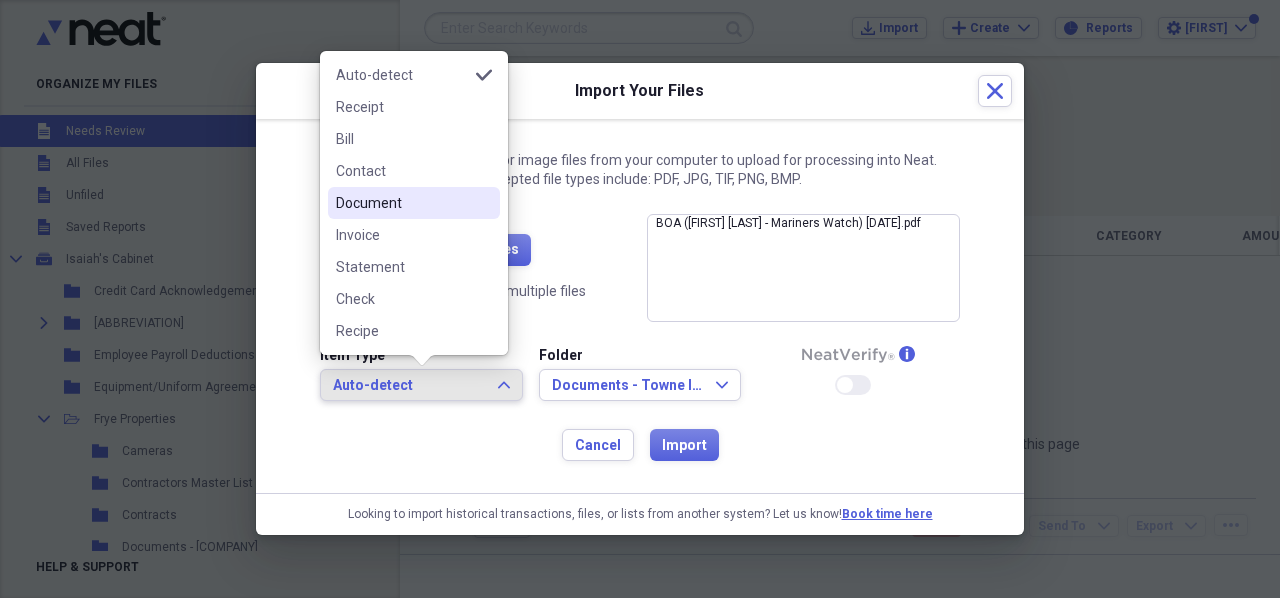 click on "Document" at bounding box center (402, 203) 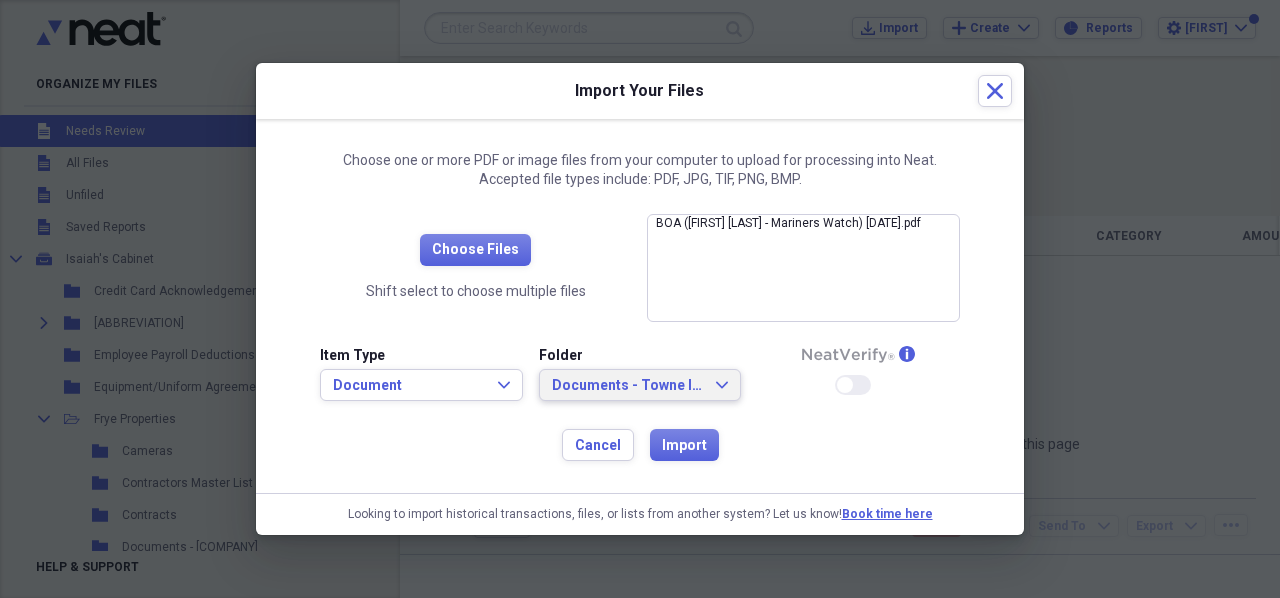 click on "Expand" 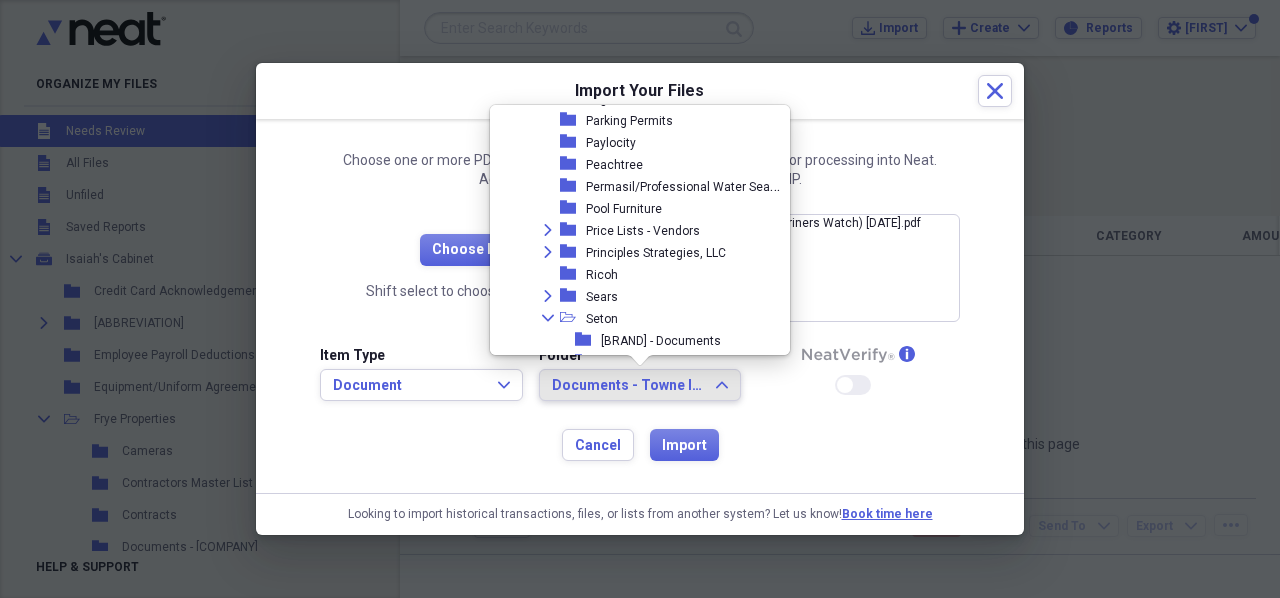scroll, scrollTop: 2739, scrollLeft: 0, axis: vertical 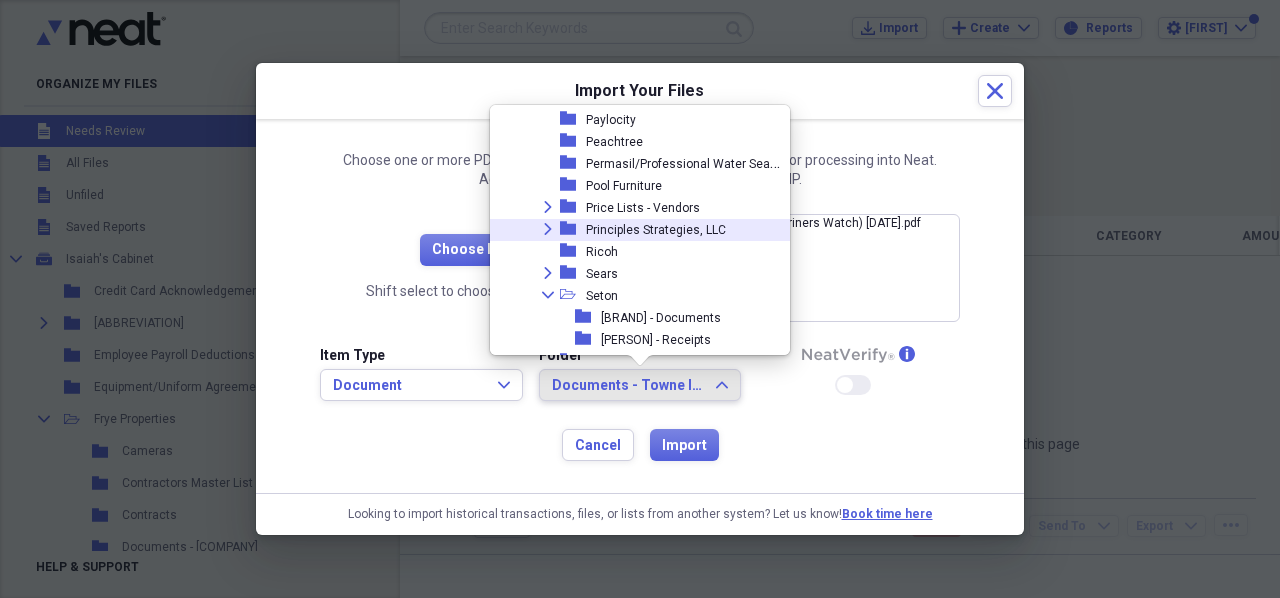click on "Expand" 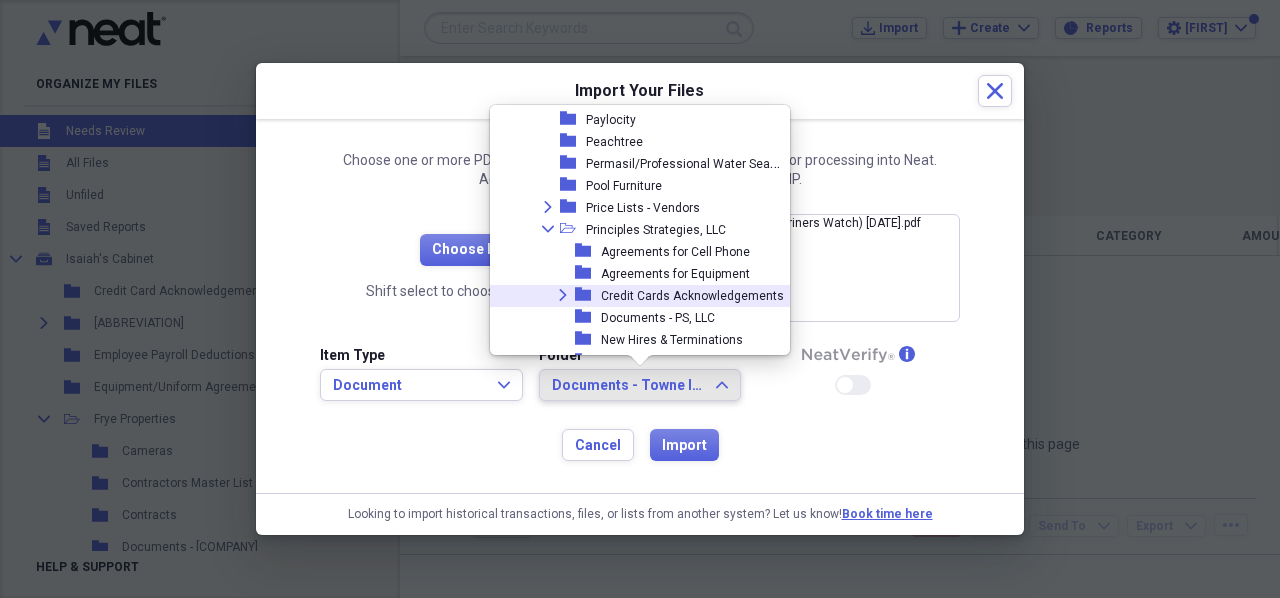 click on "Expand" 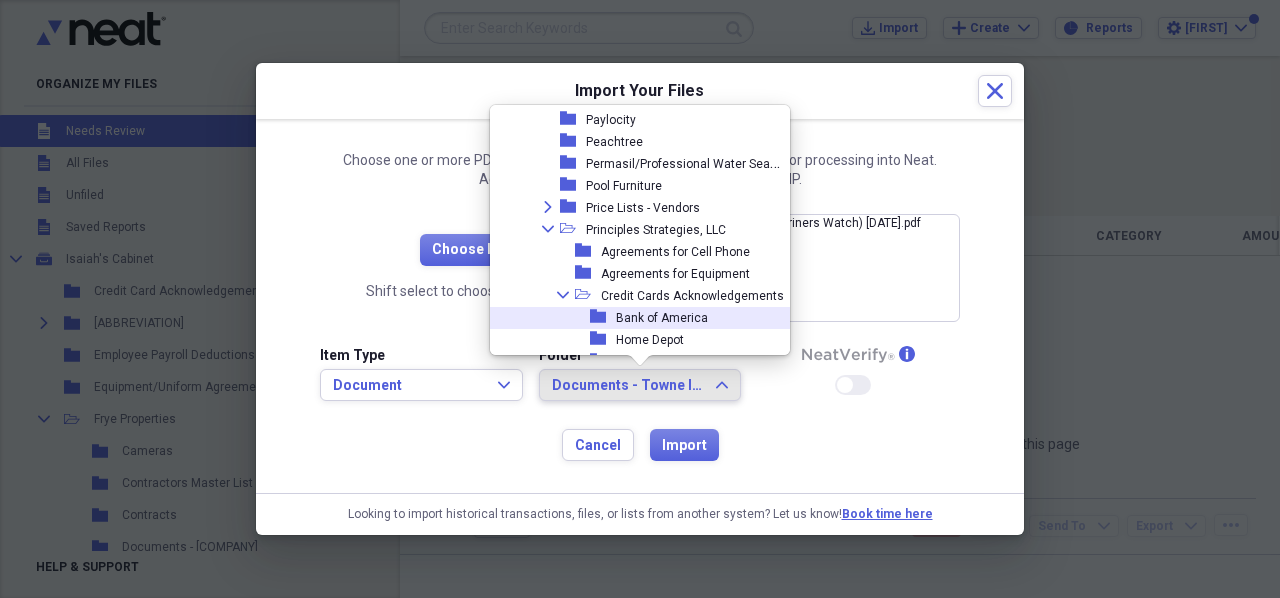 click on "Bank of America" at bounding box center [662, 318] 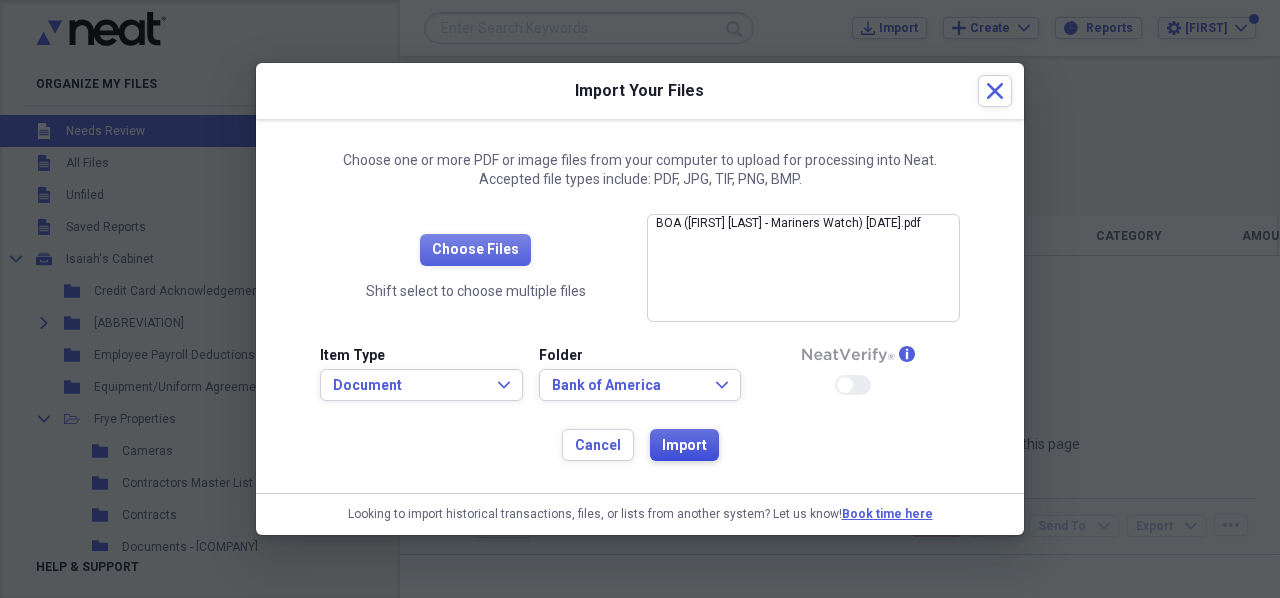 click on "Import" at bounding box center (684, 446) 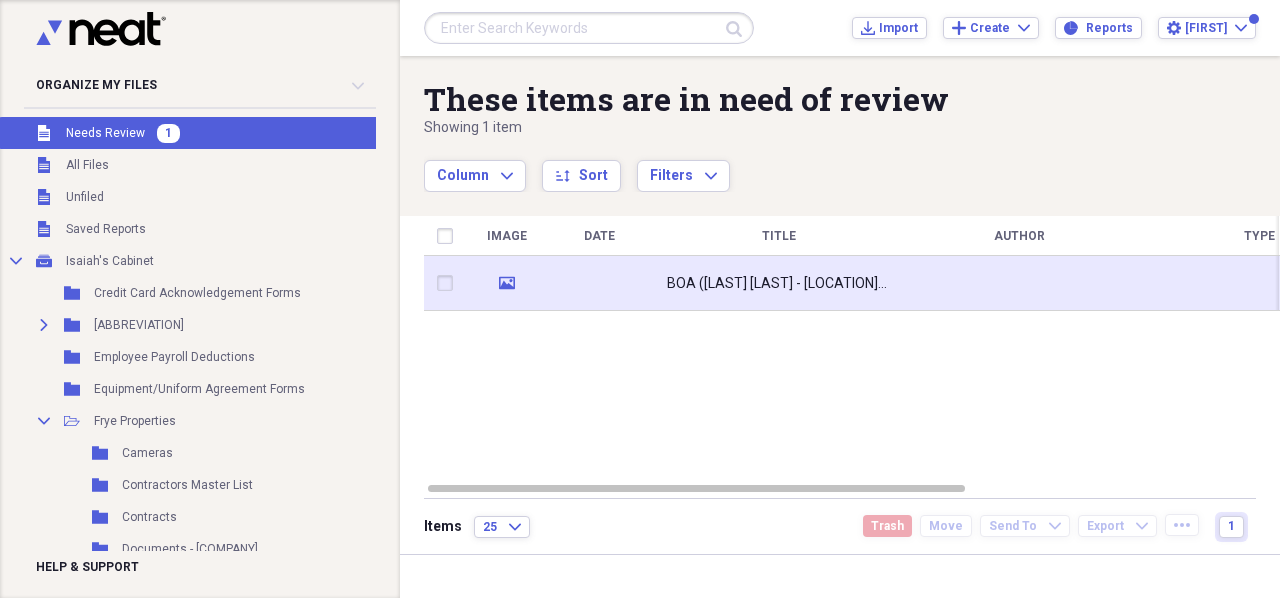 click on "BOA ([LAST] [LAST] - [LOCATION]) [DATE]" at bounding box center [779, 284] 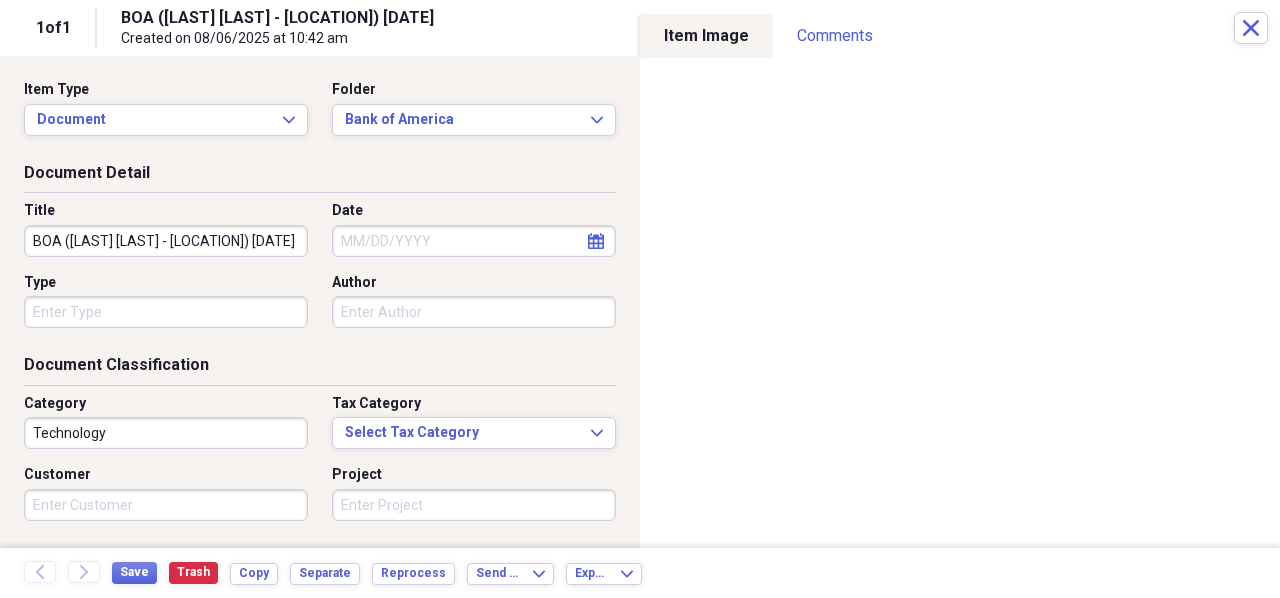 click on "calendar" 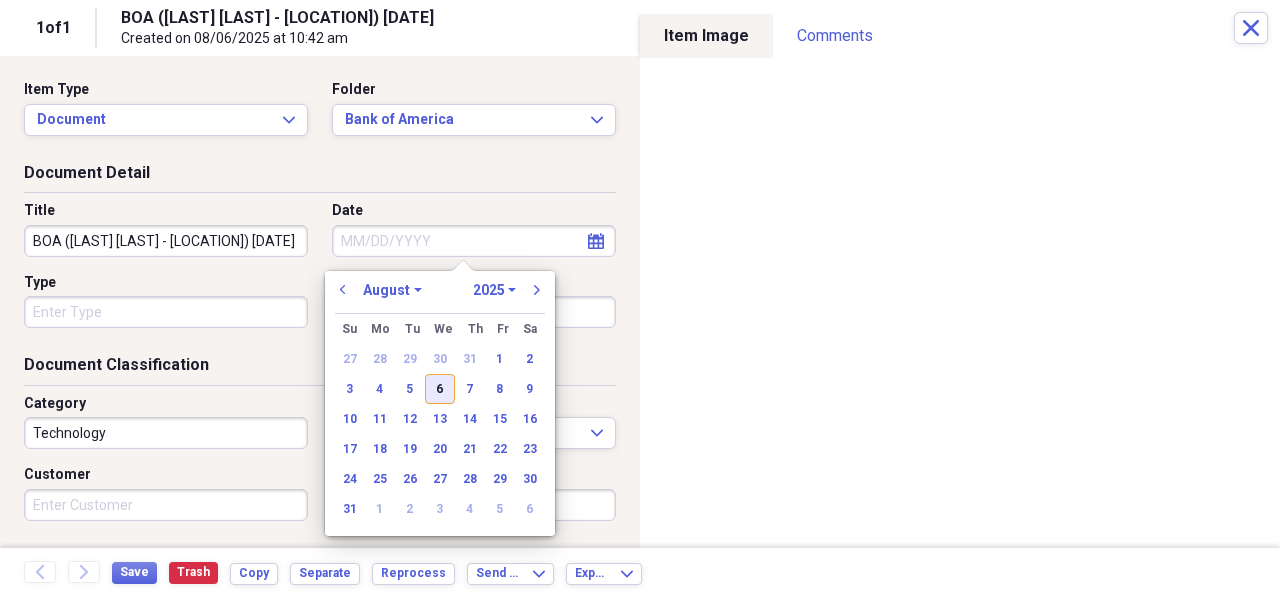 click on "6" at bounding box center (440, 389) 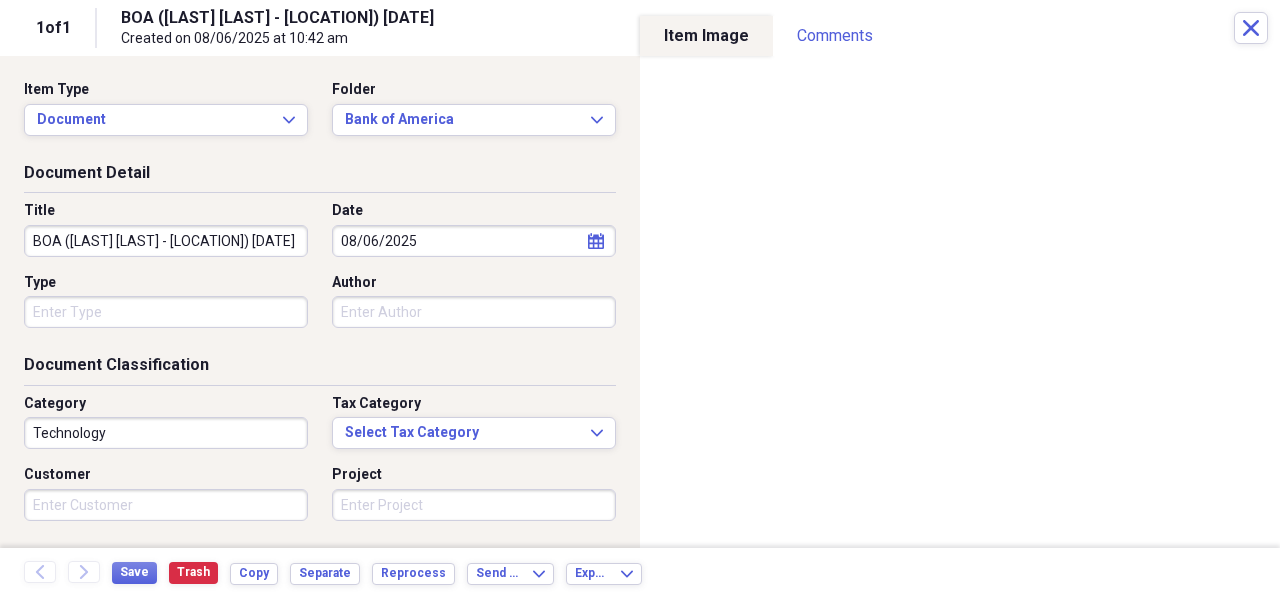 click on "BOA ([LAST] [LAST] - [LOCATION]) [DATE]" at bounding box center (166, 241) 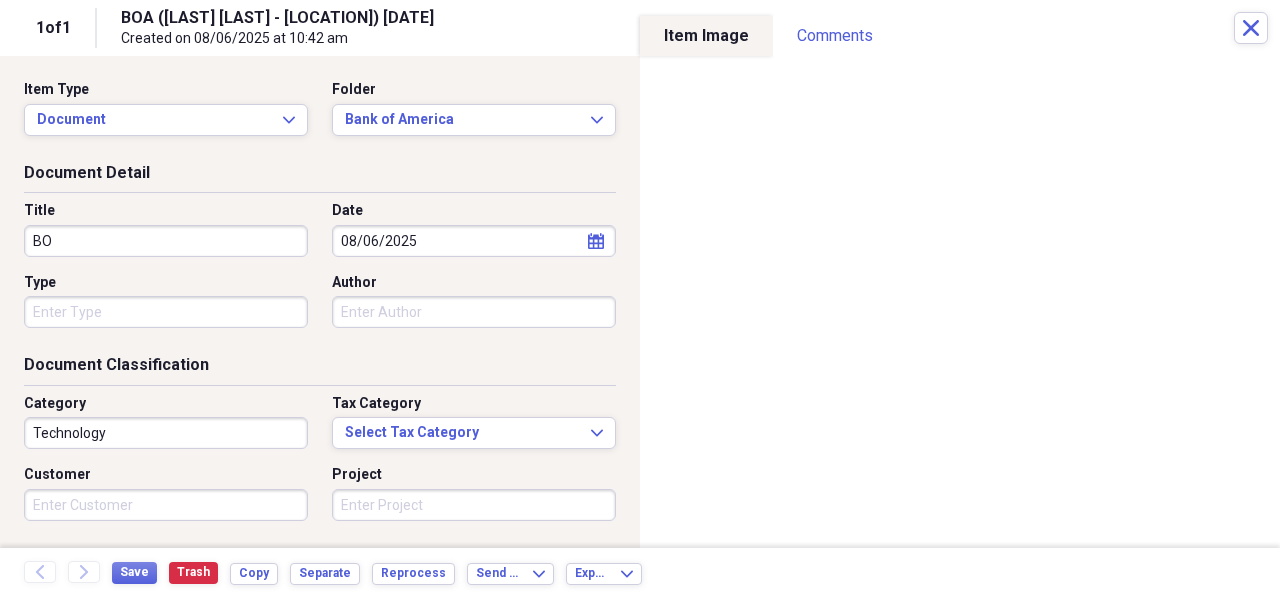 type on "B" 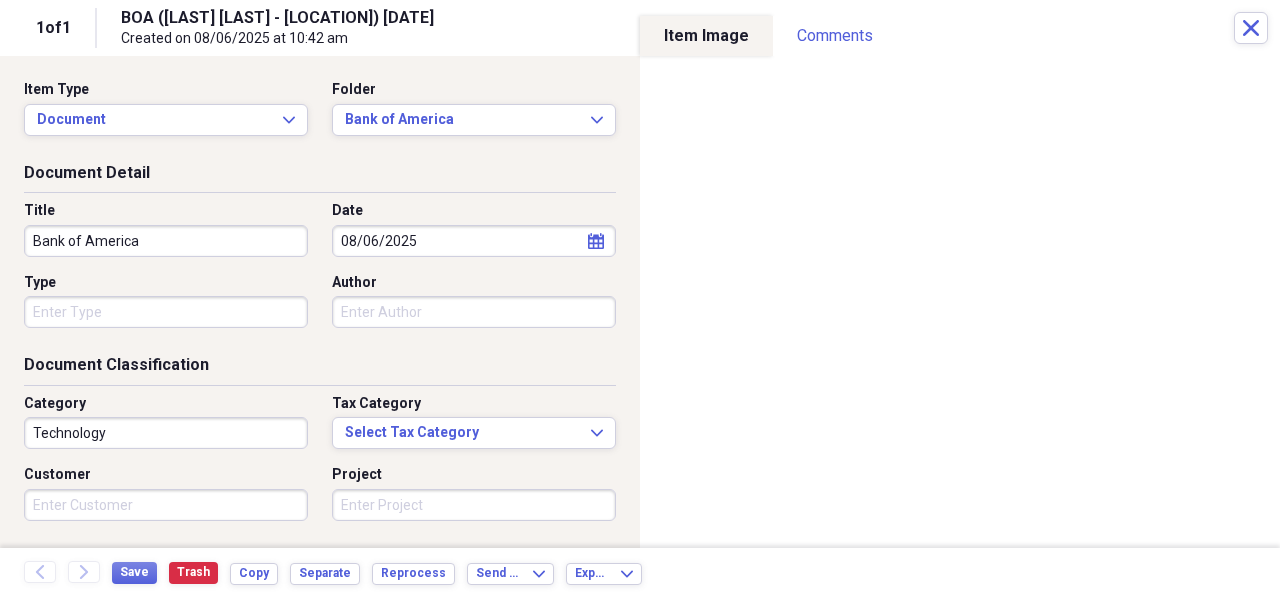 type on "Bank of America" 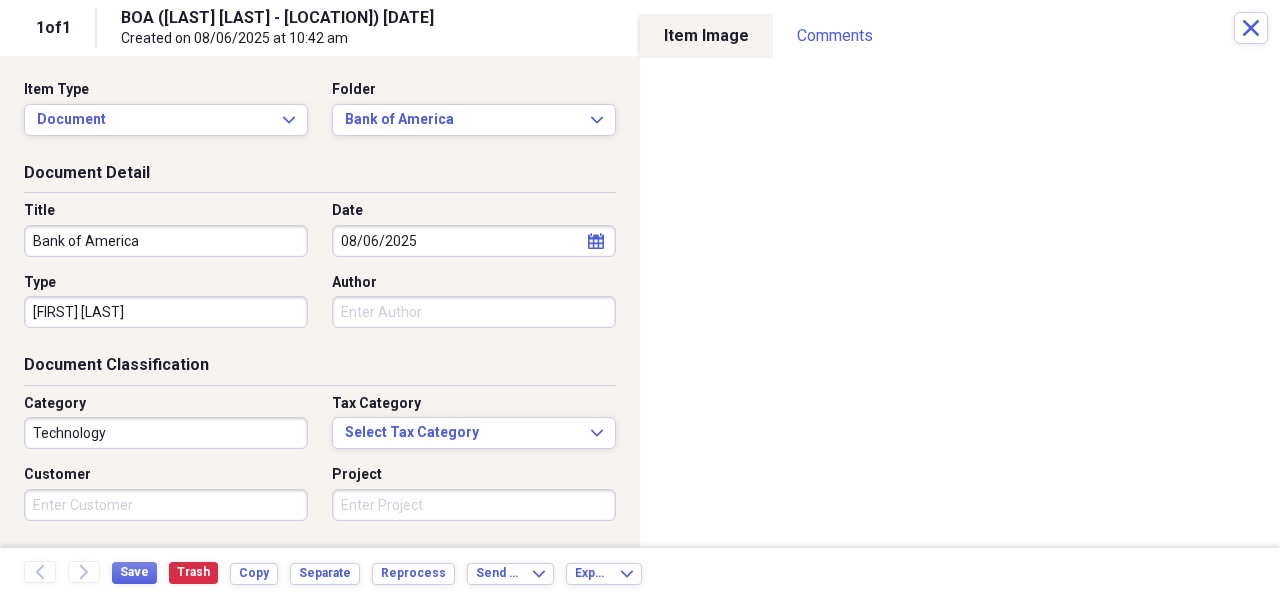 type on "[FIRST] [LAST]" 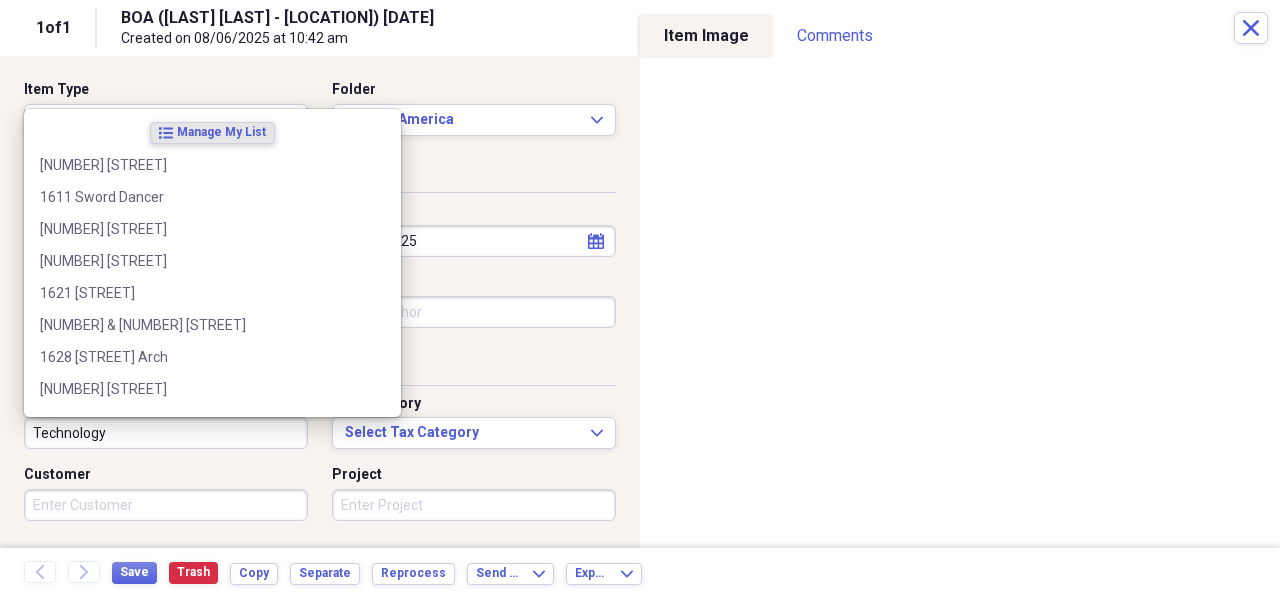 click on "Technology" at bounding box center [166, 433] 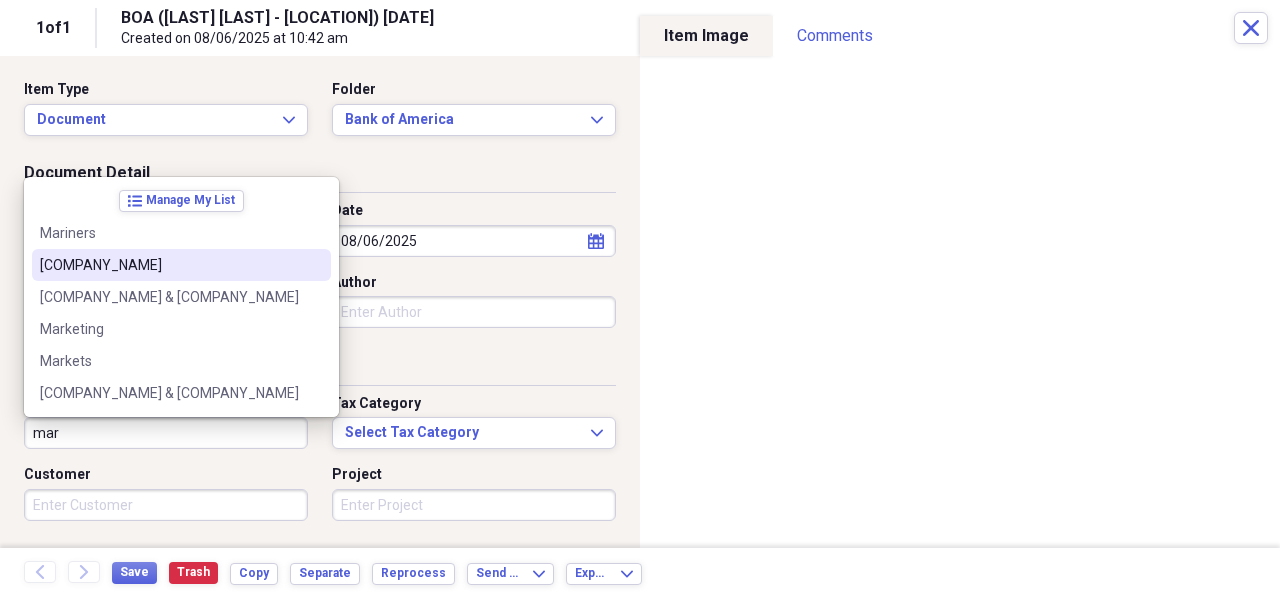 click on "[COMPANY_NAME]" at bounding box center (181, 265) 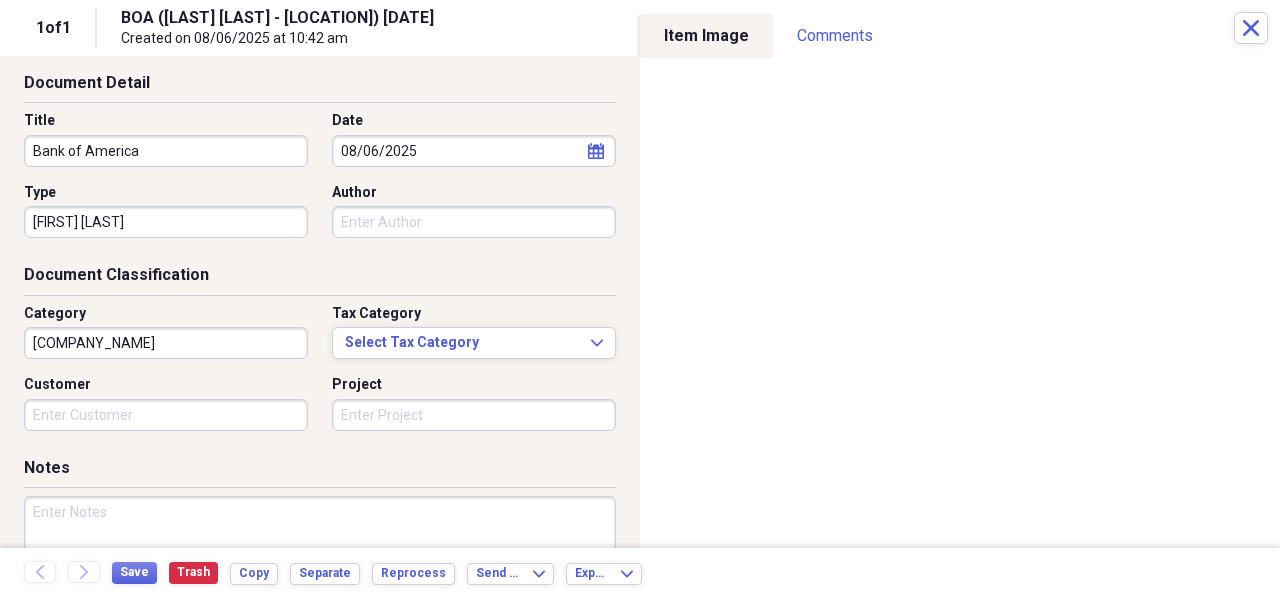 scroll, scrollTop: 241, scrollLeft: 0, axis: vertical 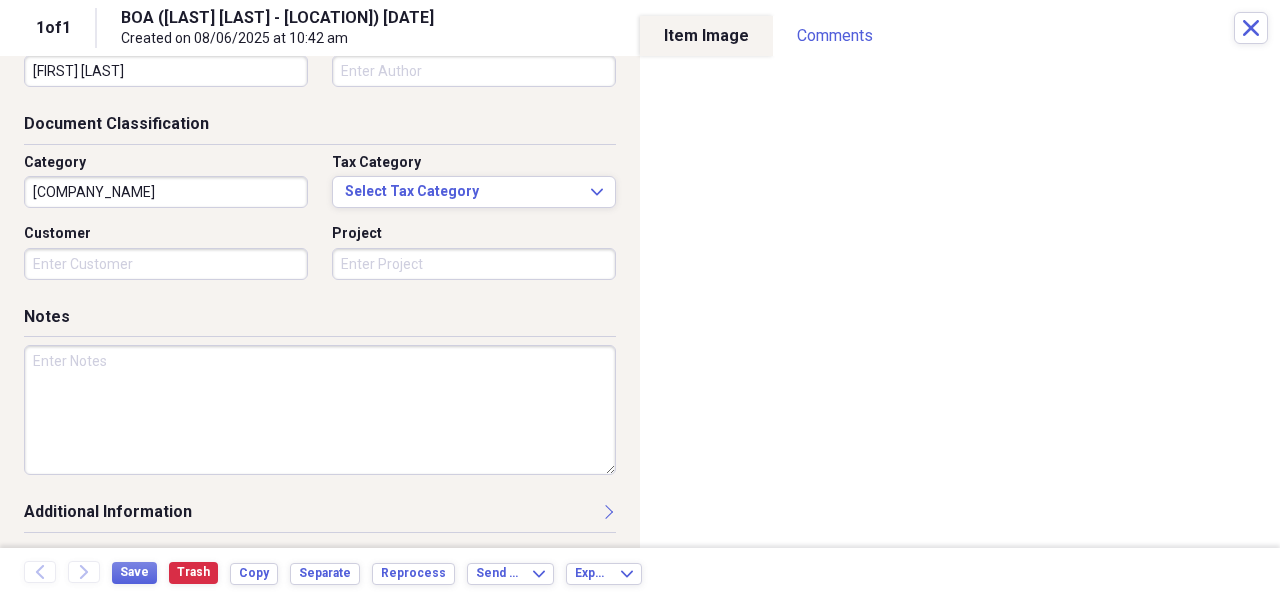 click at bounding box center (320, 410) 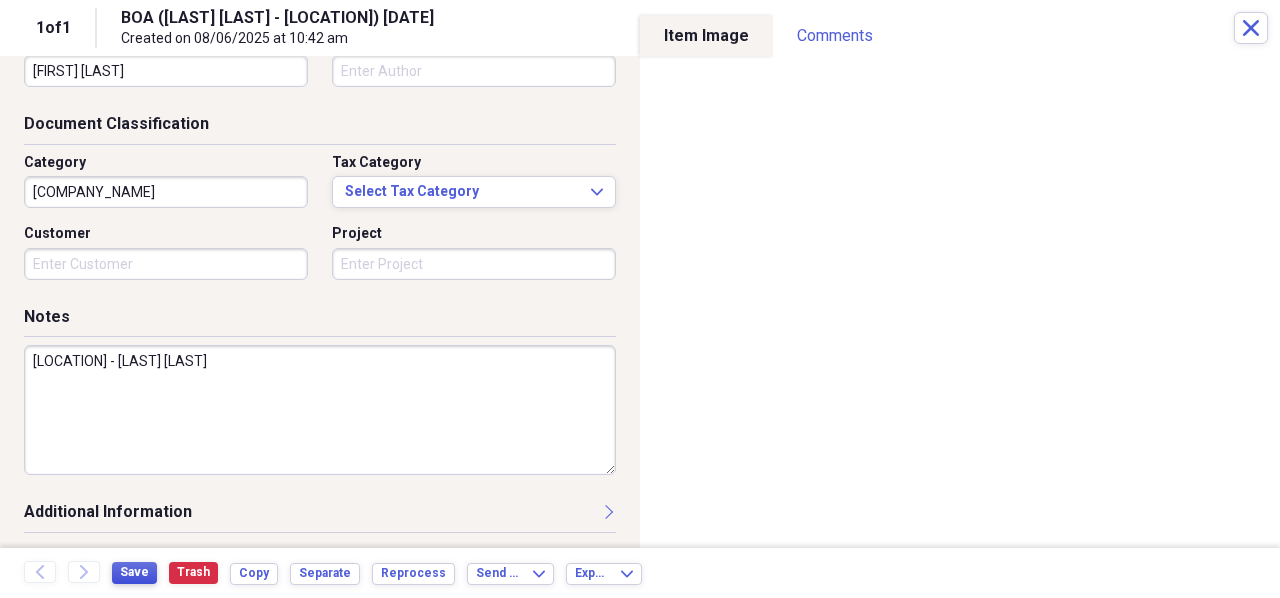type on "[LOCATION] - [LAST] [LAST]" 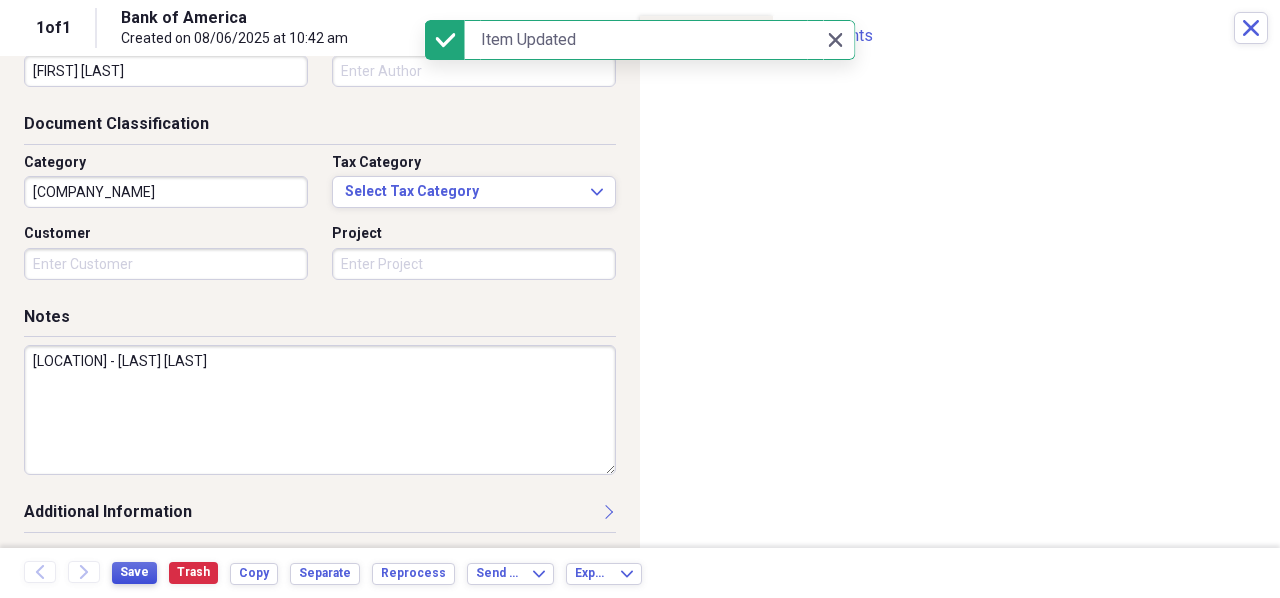 click on "Save" at bounding box center [134, 573] 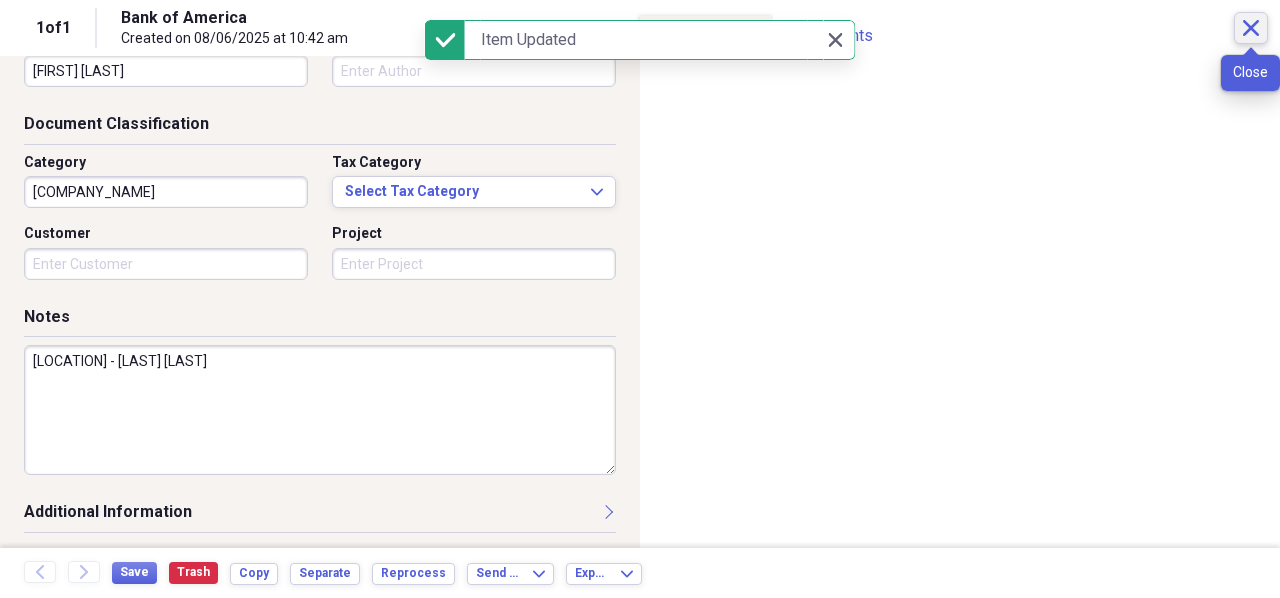 click on "Close" 